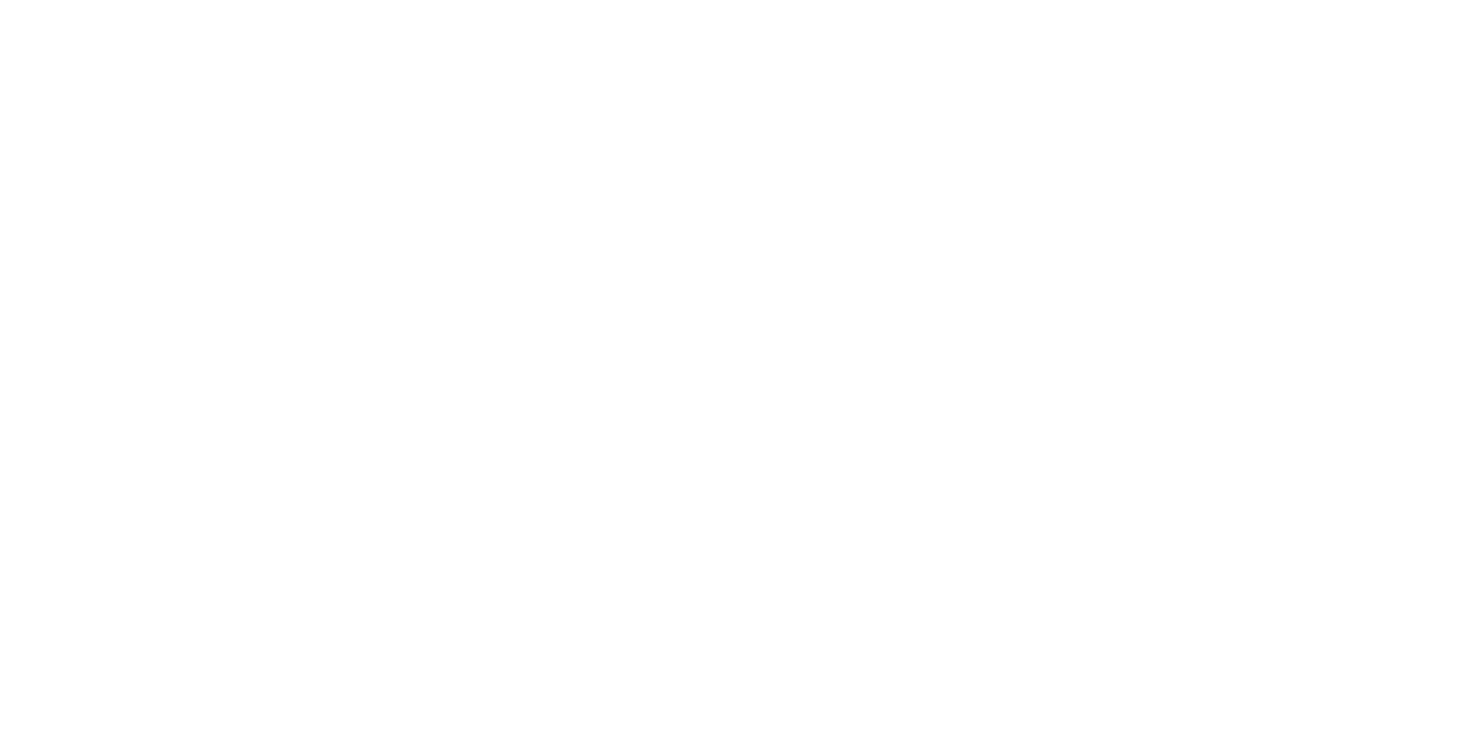 scroll, scrollTop: 0, scrollLeft: 0, axis: both 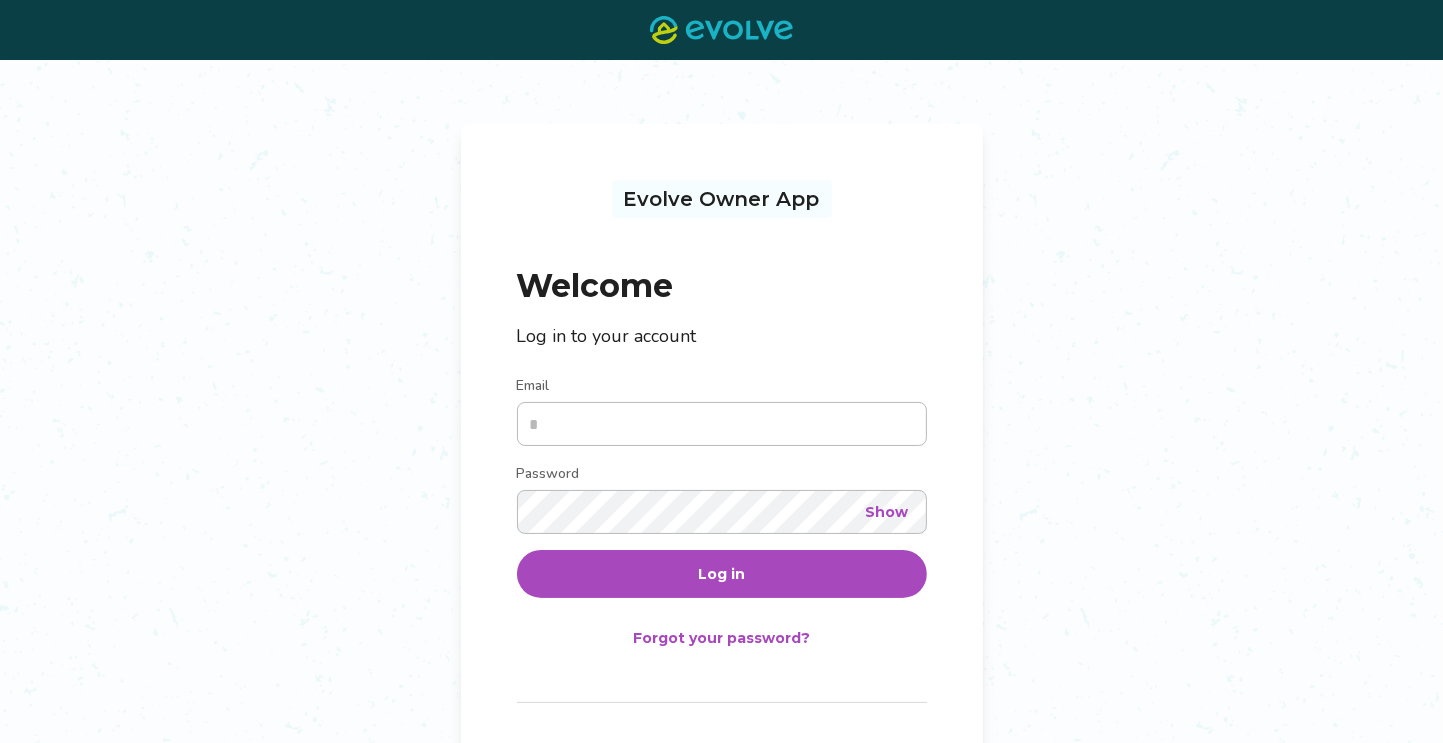 type on "**********" 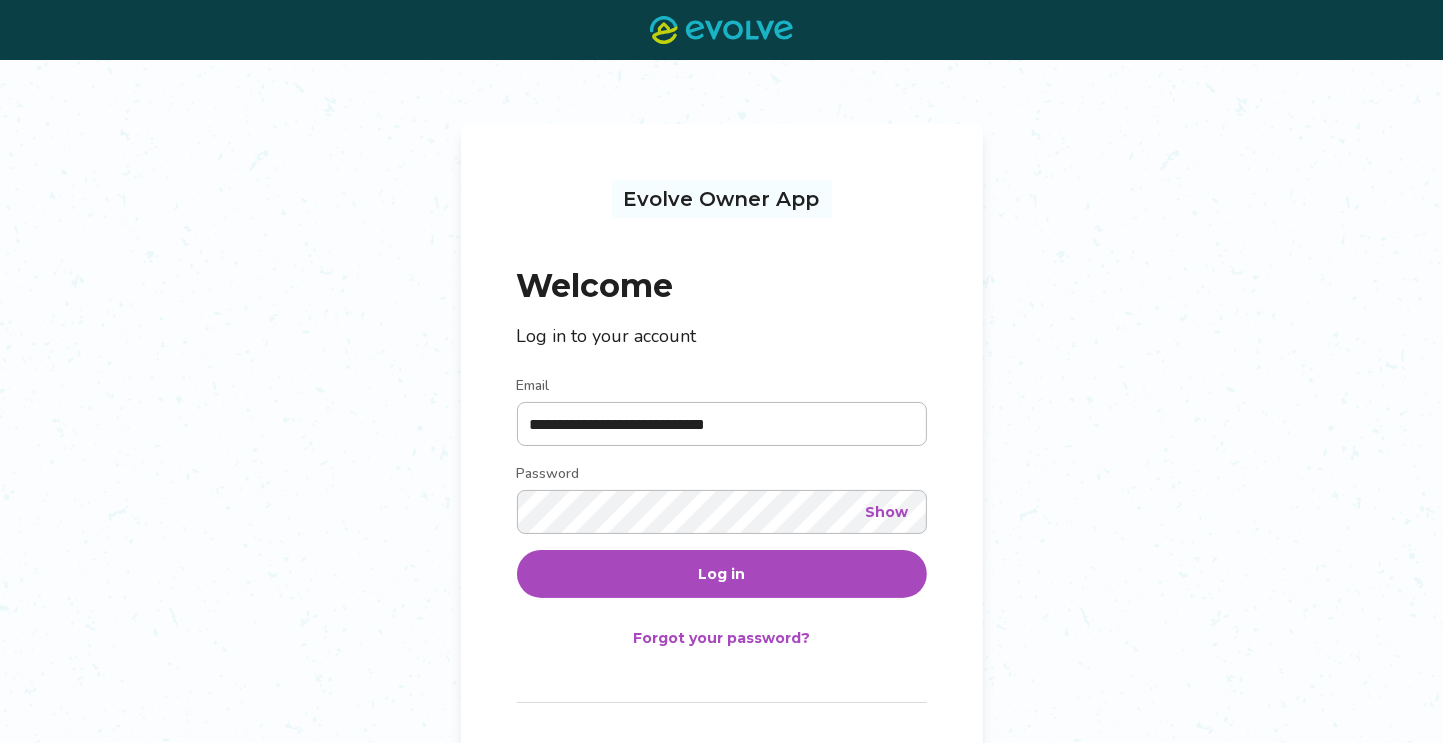 click on "Log in" at bounding box center (721, 574) 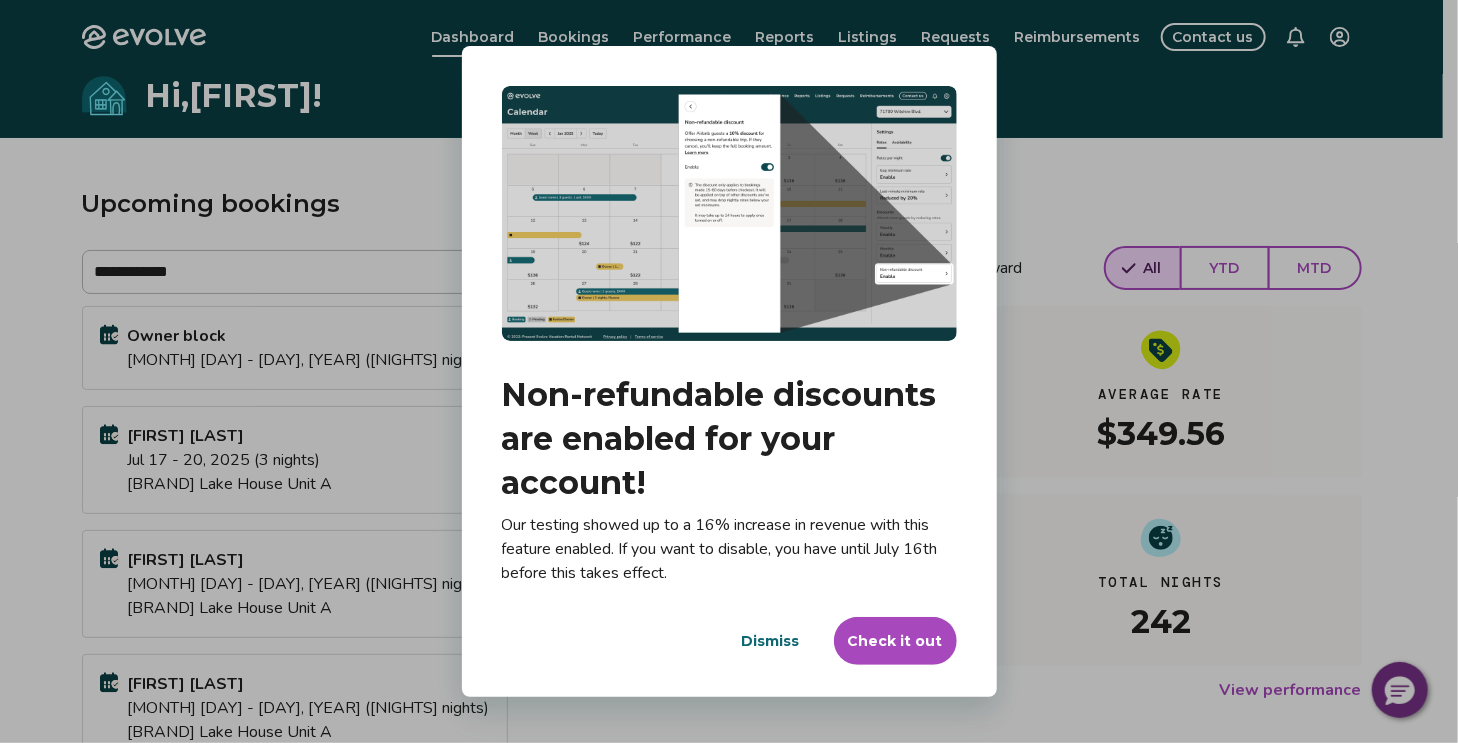 click on "Dialog Non-refundable discounts are enabled for your account! Our testing showed up to a 16% increase in revenue with this feature enabled. If you want to disable, you have until July 16th before this takes effect. Dismiss Check it out" at bounding box center [729, 371] 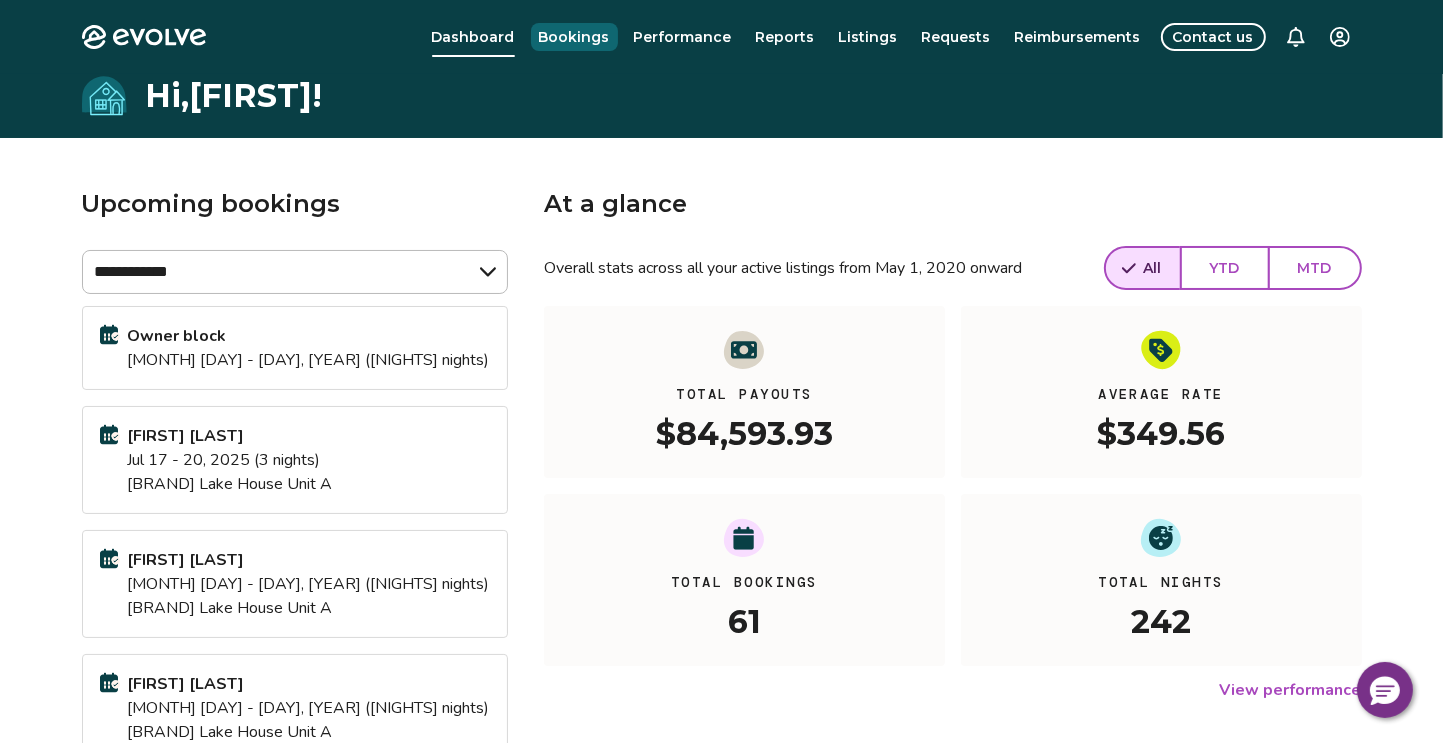 click on "Bookings" at bounding box center [574, 37] 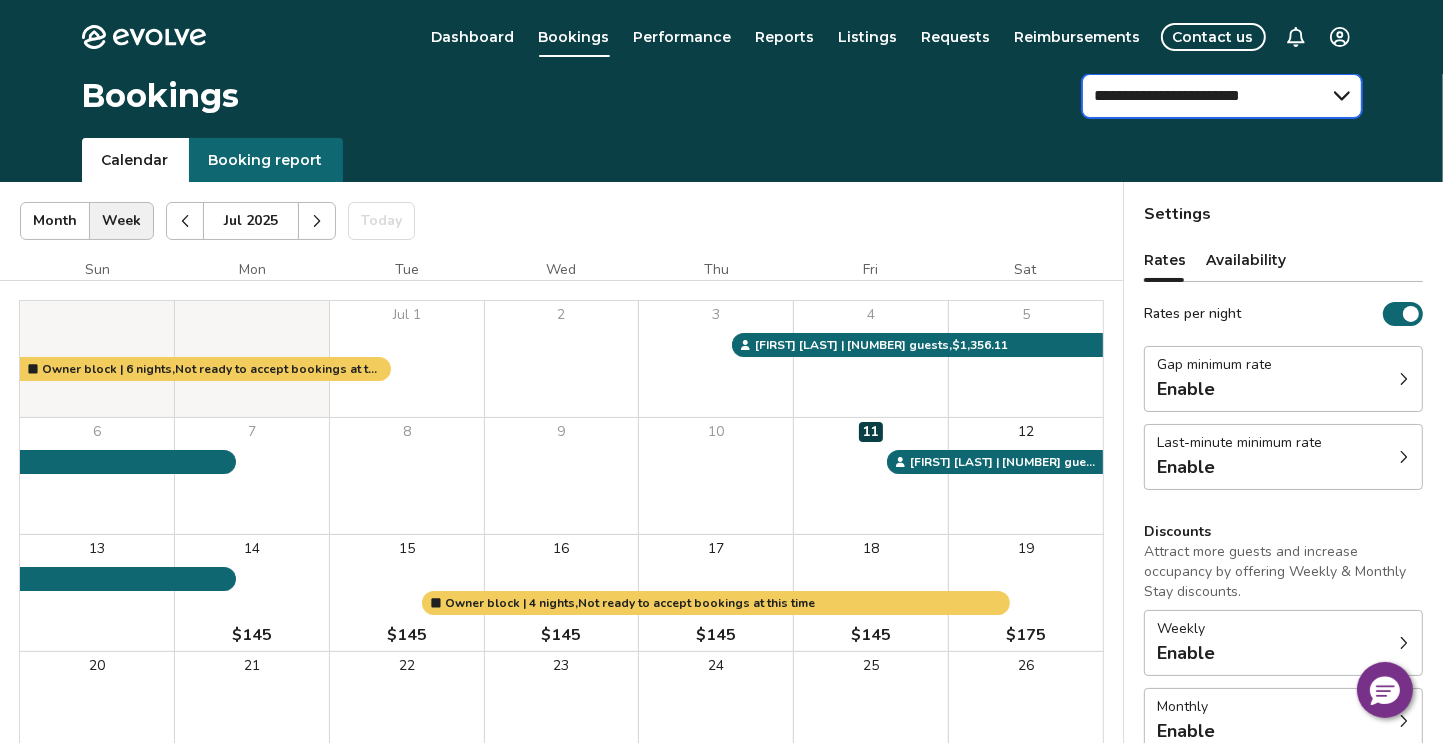 click on "**********" at bounding box center [1222, 96] 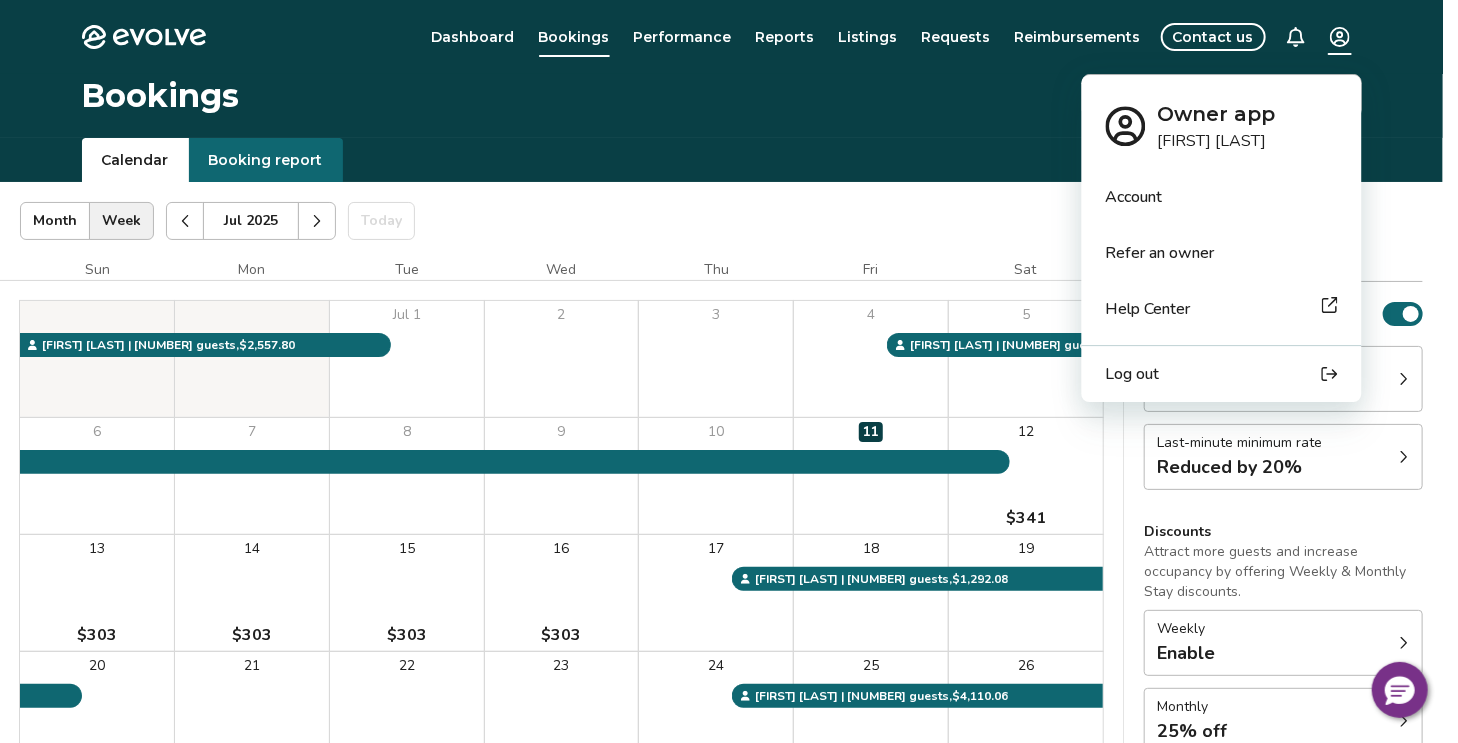 click on "**********" at bounding box center (729, 517) 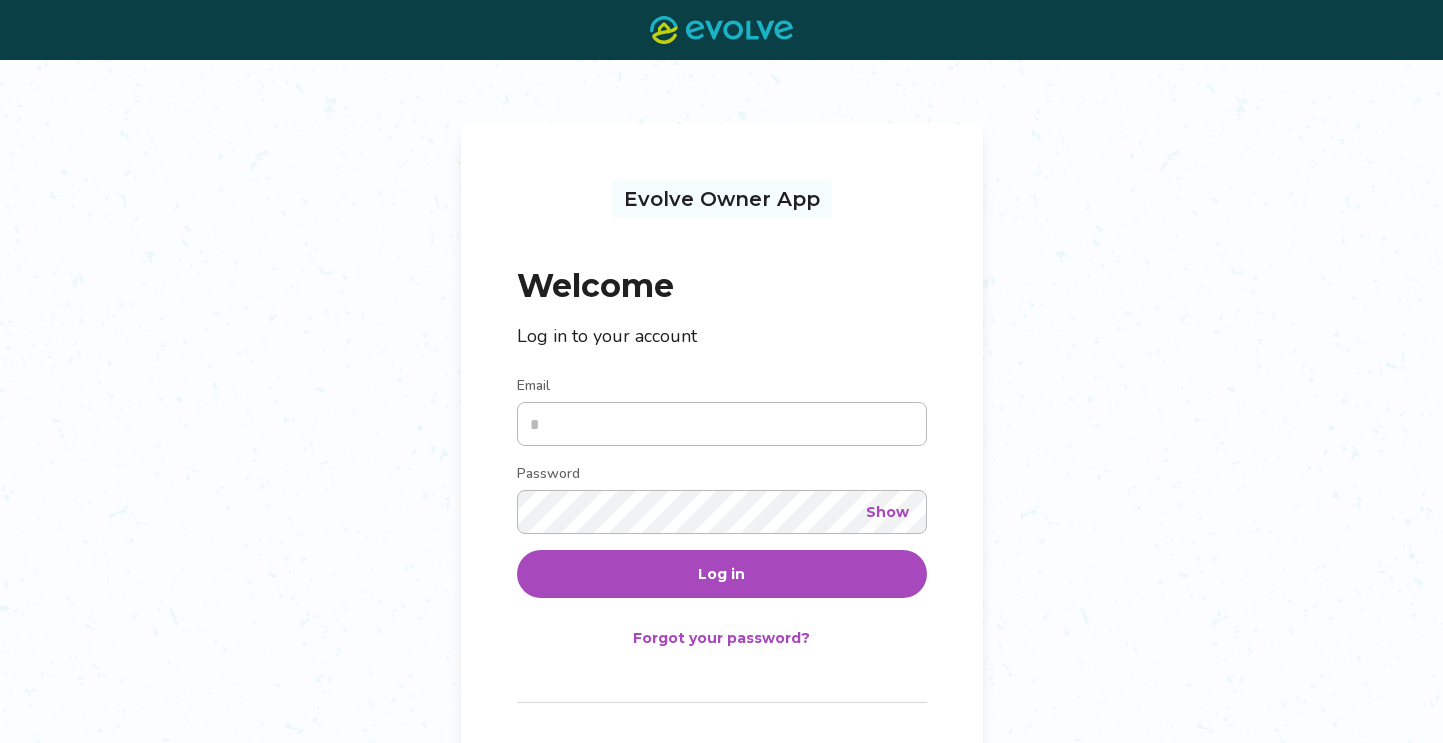 scroll, scrollTop: 0, scrollLeft: 0, axis: both 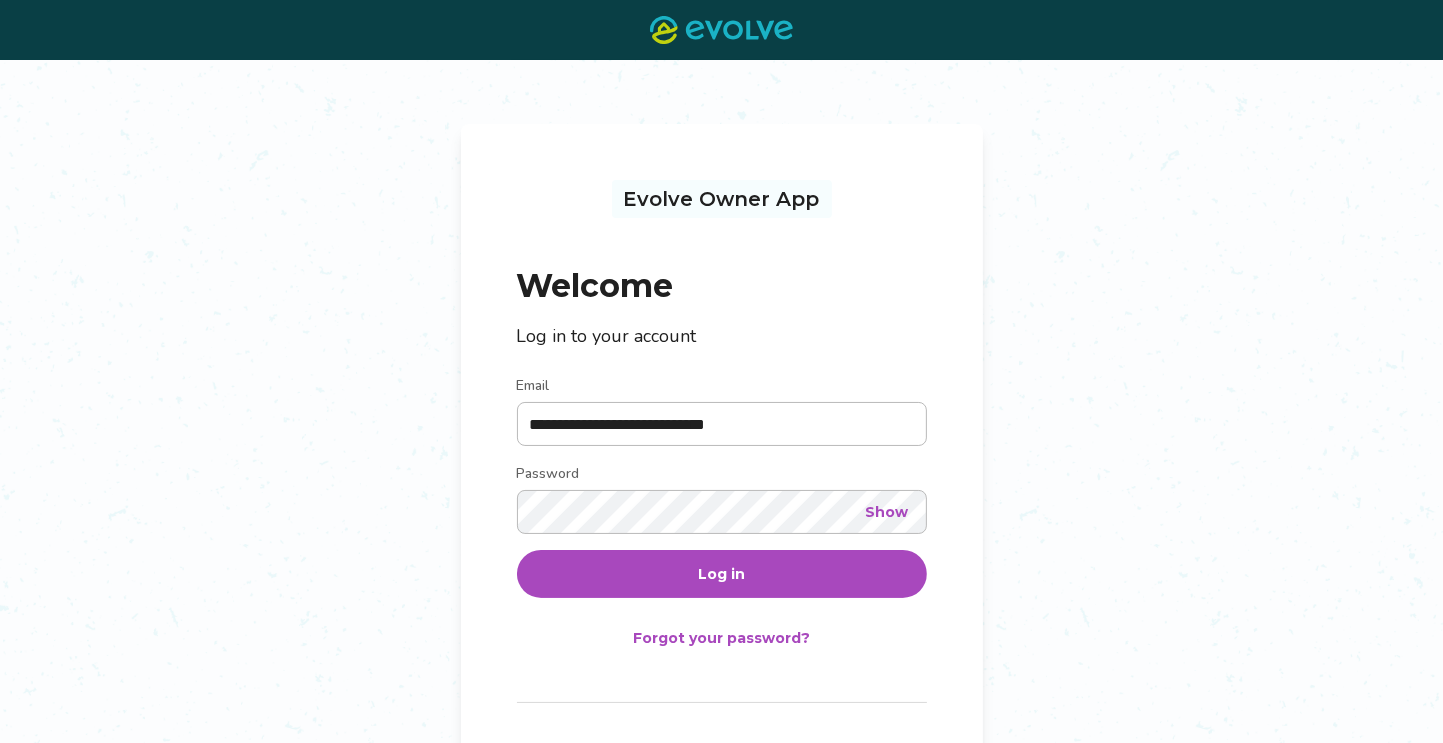 click on "**********" at bounding box center [722, 424] 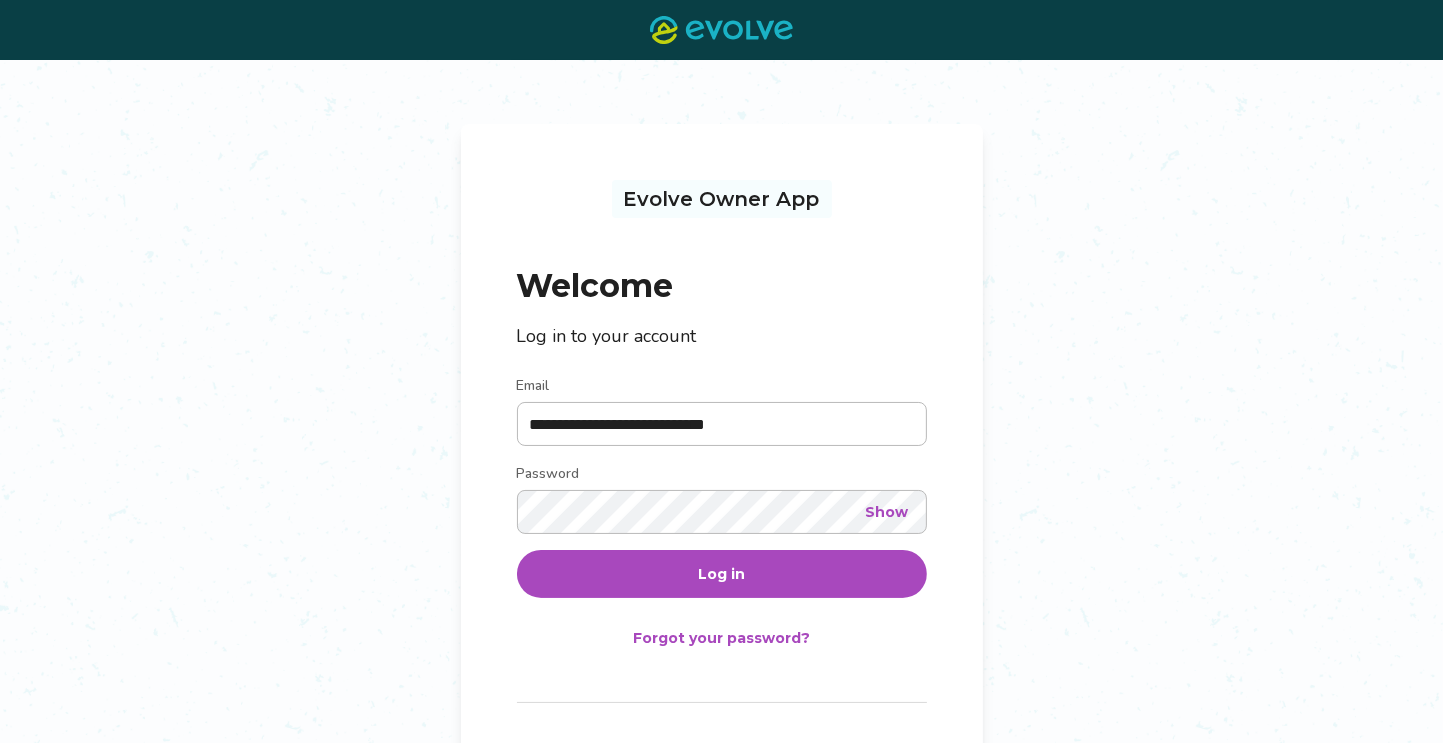 type on "**********" 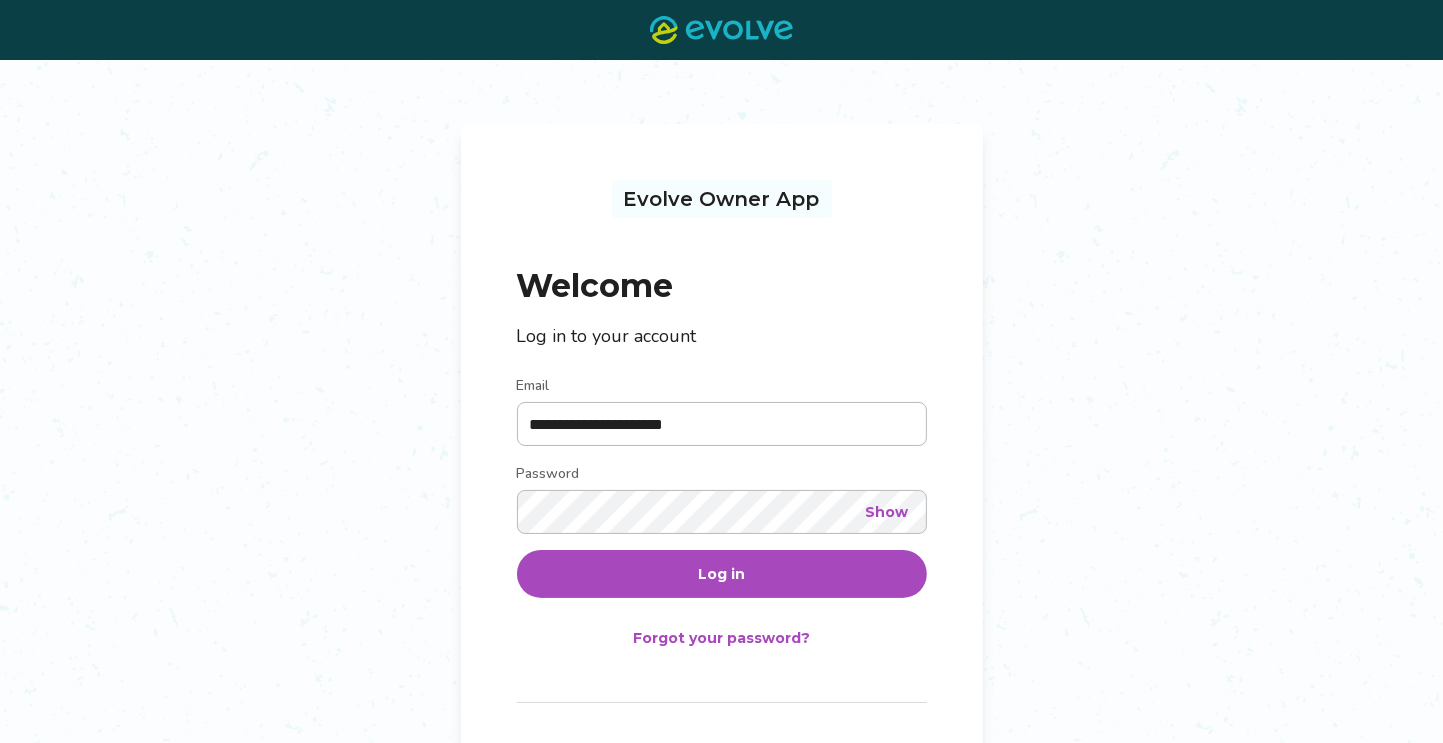 click on "Log in" at bounding box center (721, 574) 